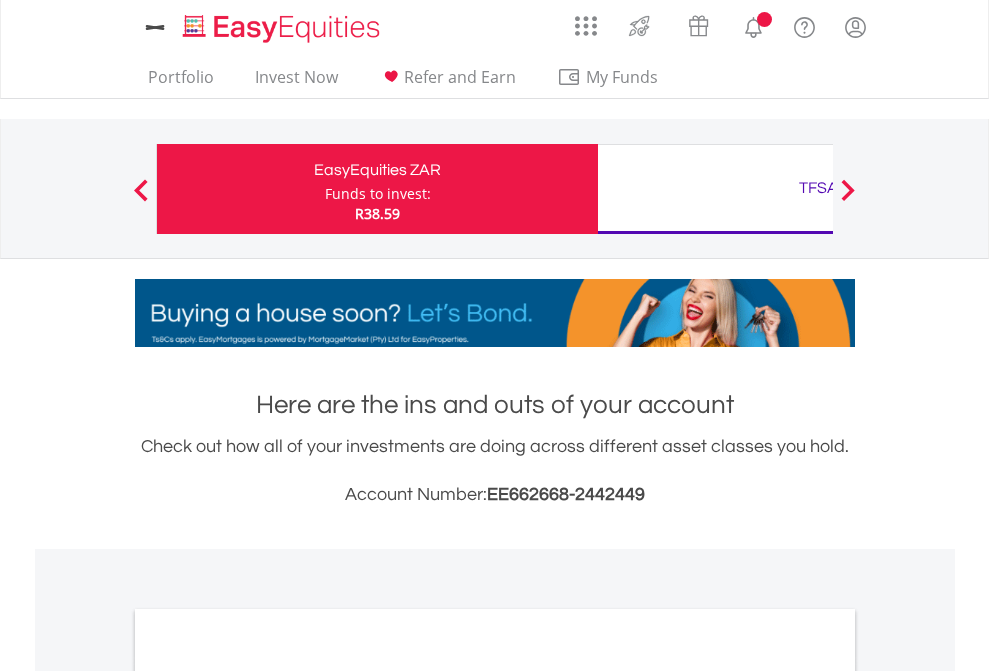 scroll, scrollTop: 0, scrollLeft: 0, axis: both 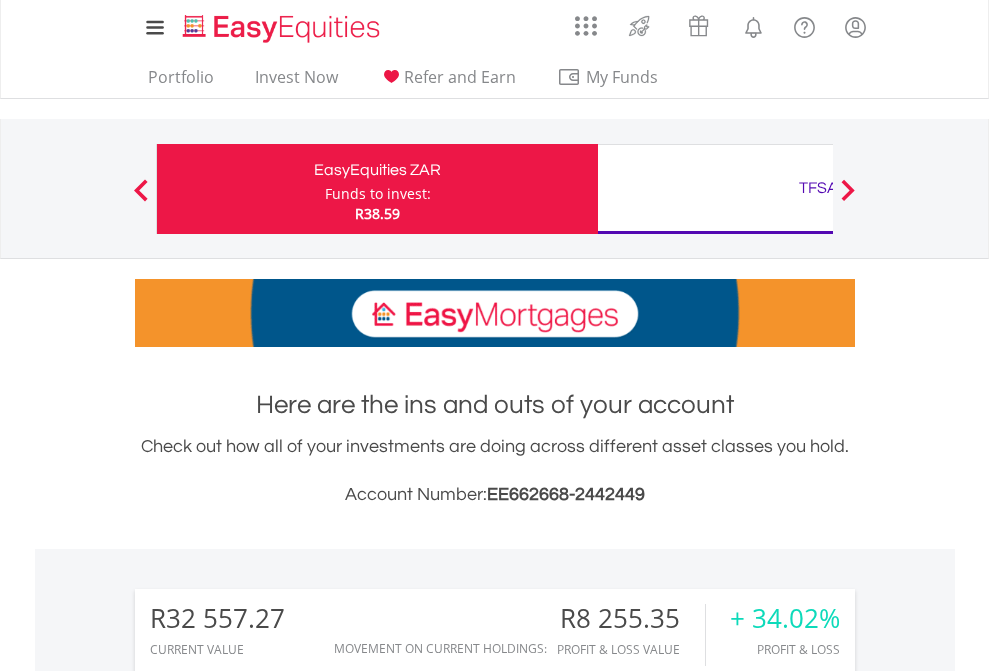 click on "Funds to invest:" at bounding box center [378, 194] 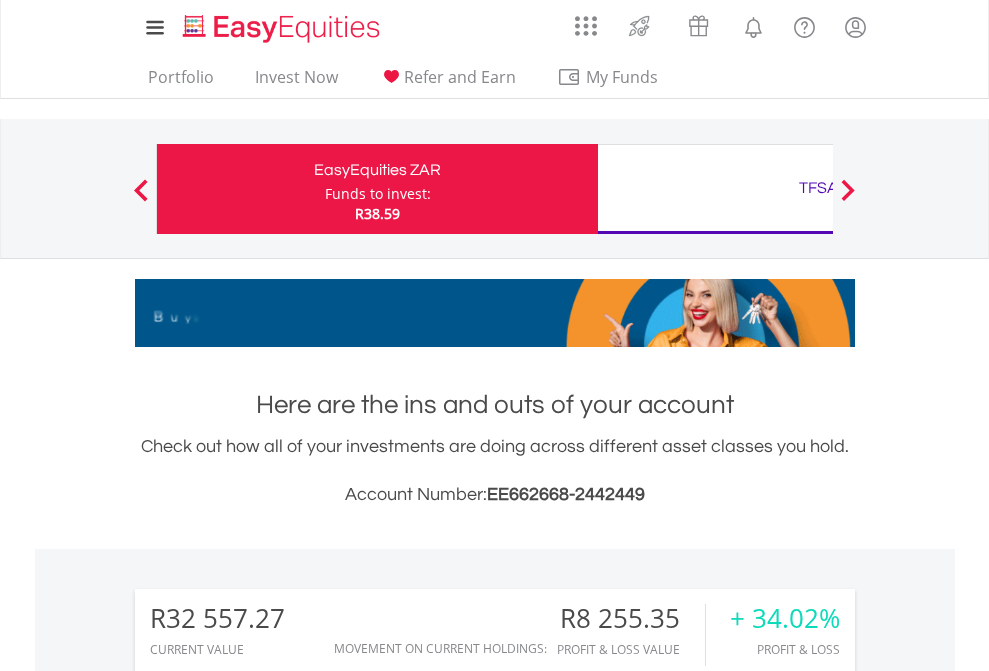 scroll, scrollTop: 999808, scrollLeft: 999687, axis: both 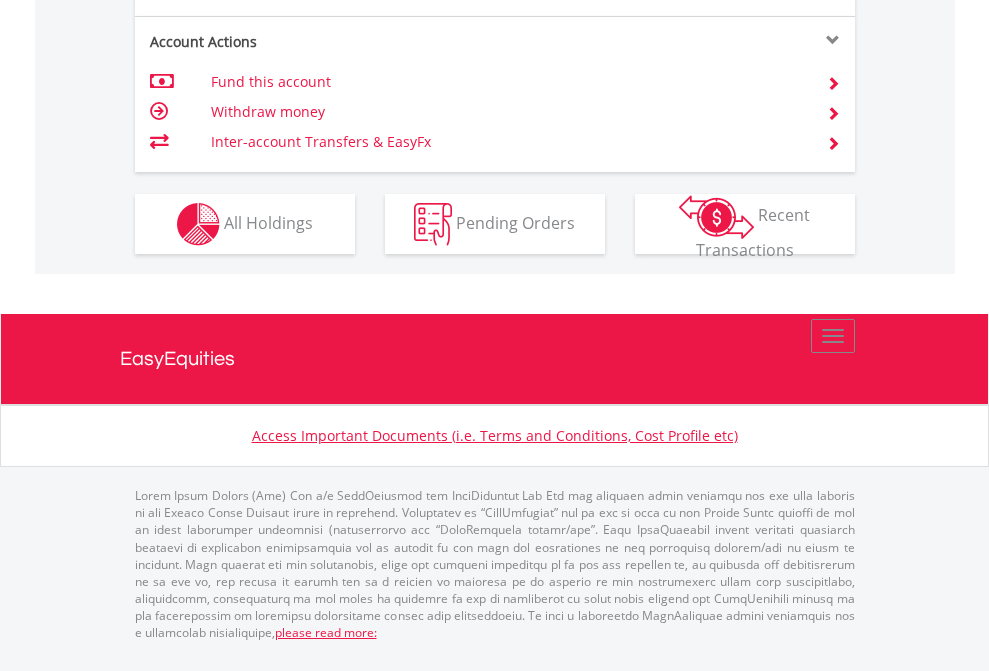 click on "Investment types" at bounding box center [706, -337] 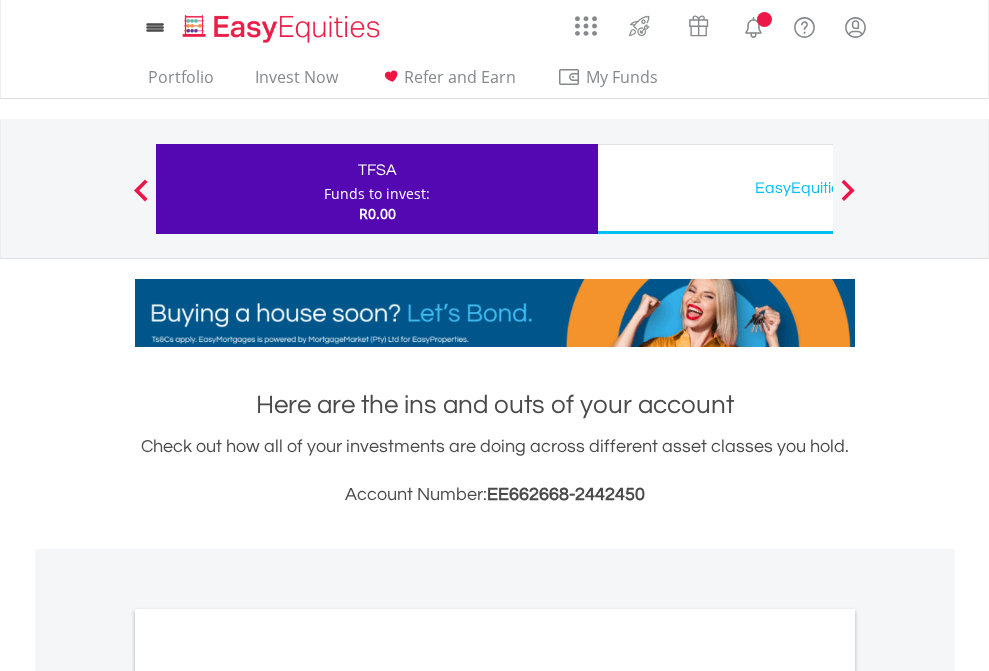 scroll, scrollTop: 0, scrollLeft: 0, axis: both 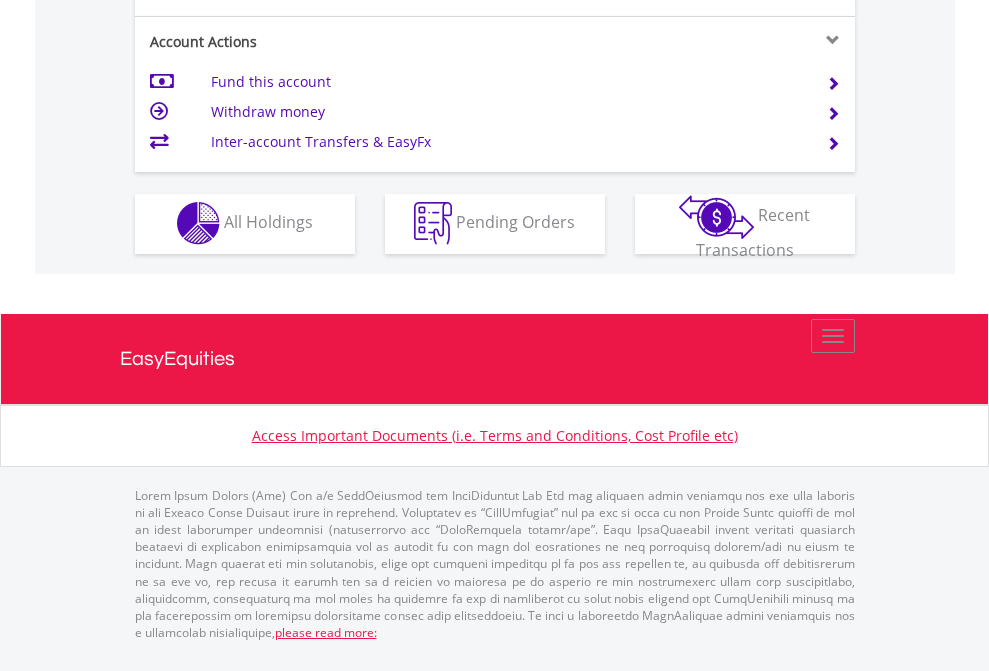click on "Investment types" at bounding box center [706, -353] 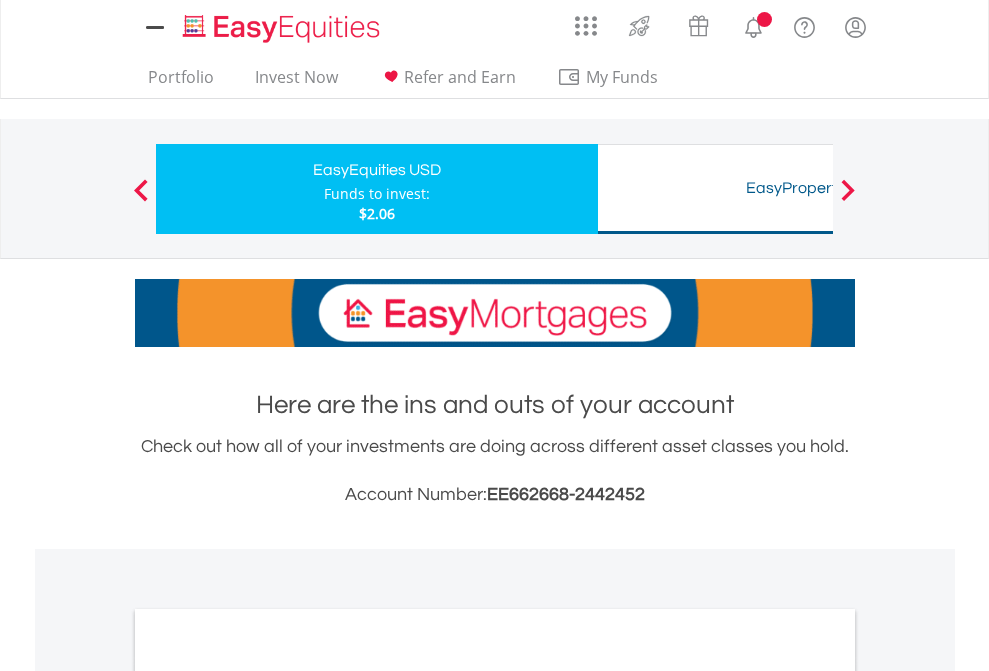 scroll, scrollTop: 0, scrollLeft: 0, axis: both 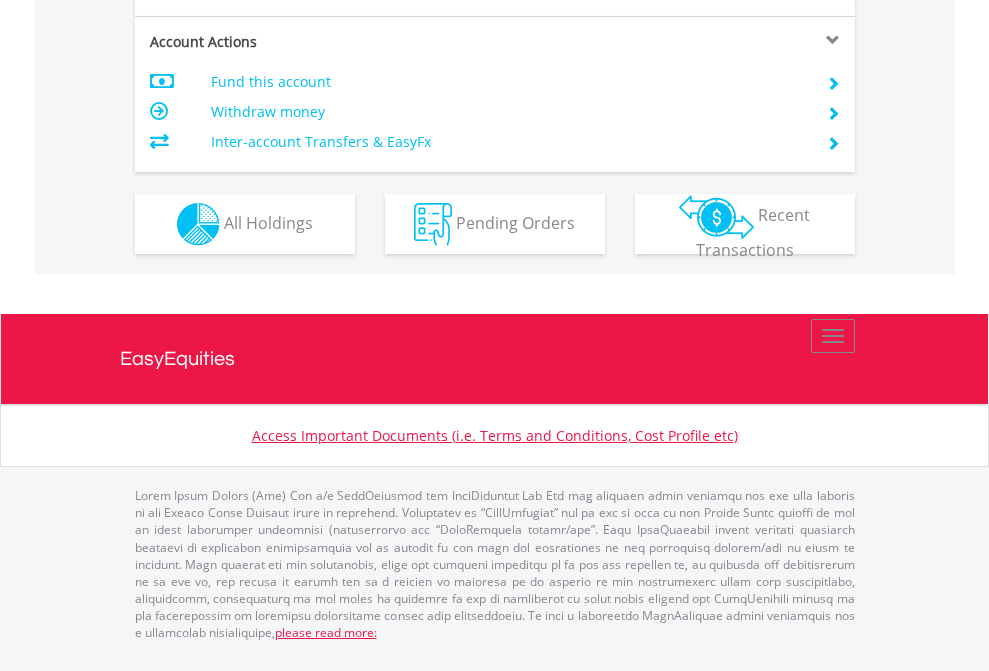 click on "Investment types" at bounding box center [706, -337] 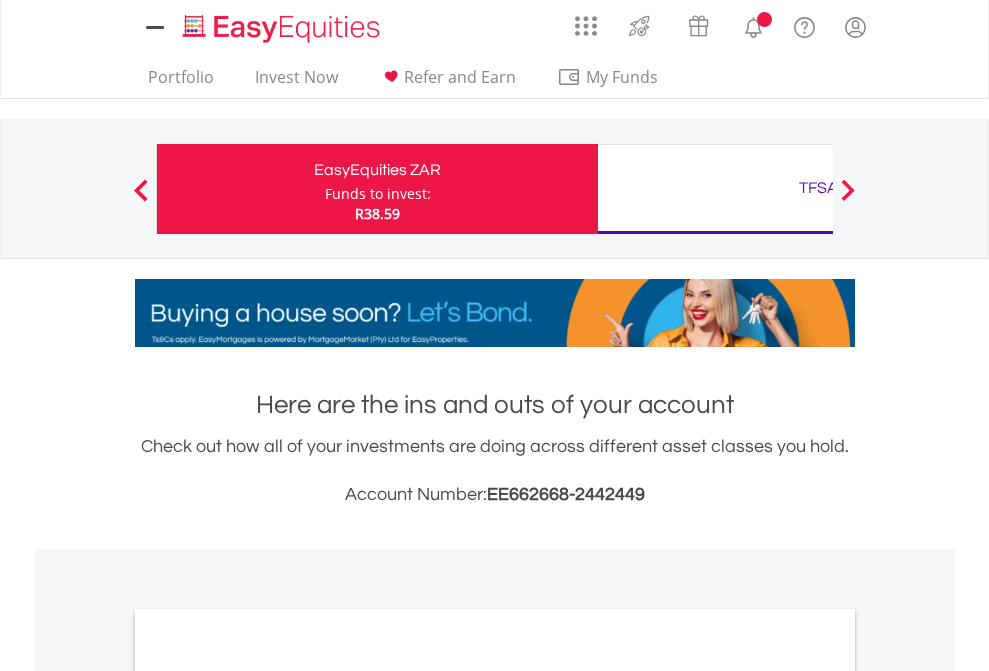 scroll, scrollTop: 0, scrollLeft: 0, axis: both 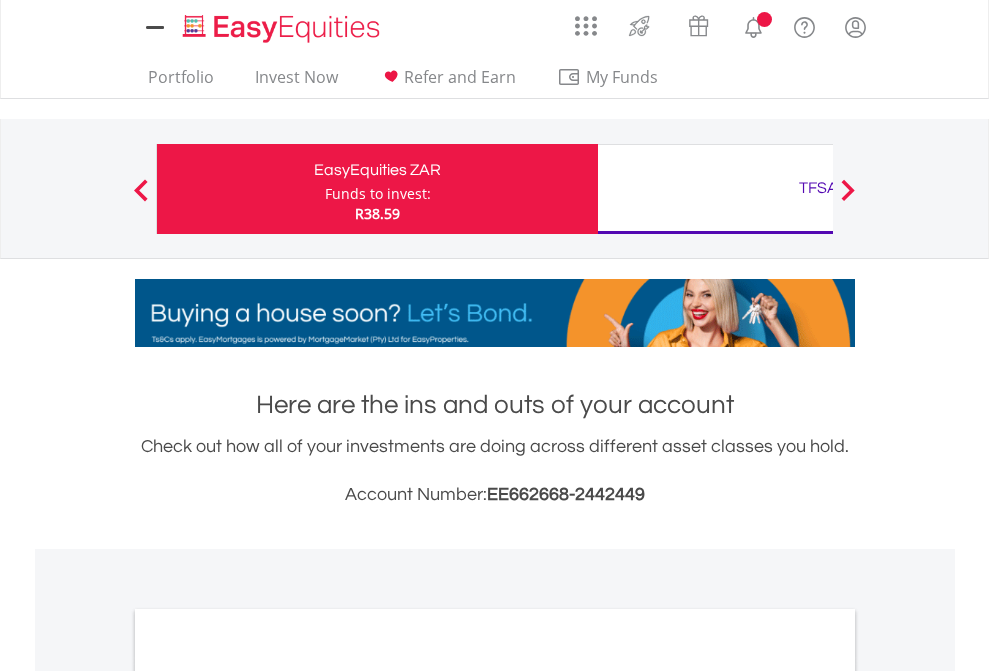 click on "All Holdings" at bounding box center (268, 1096) 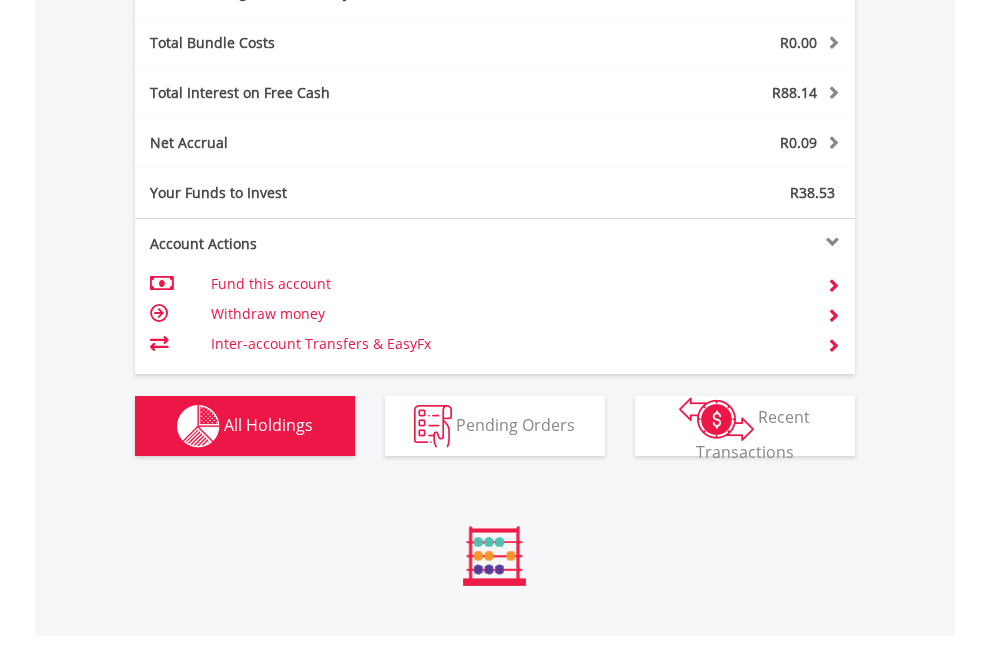scroll, scrollTop: 999808, scrollLeft: 999687, axis: both 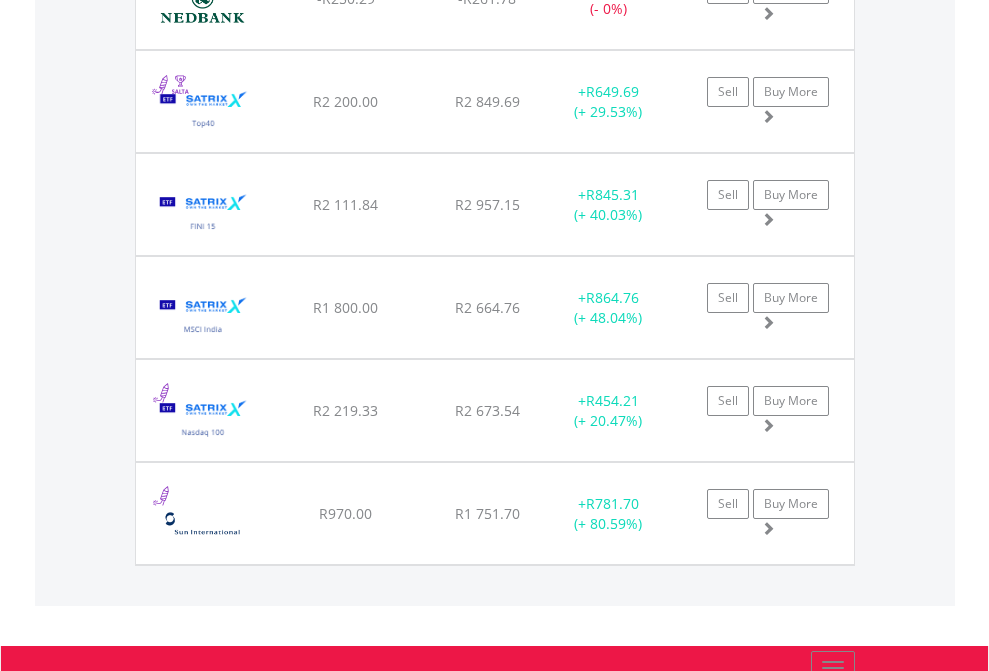click on "TFSA" at bounding box center (818, -2196) 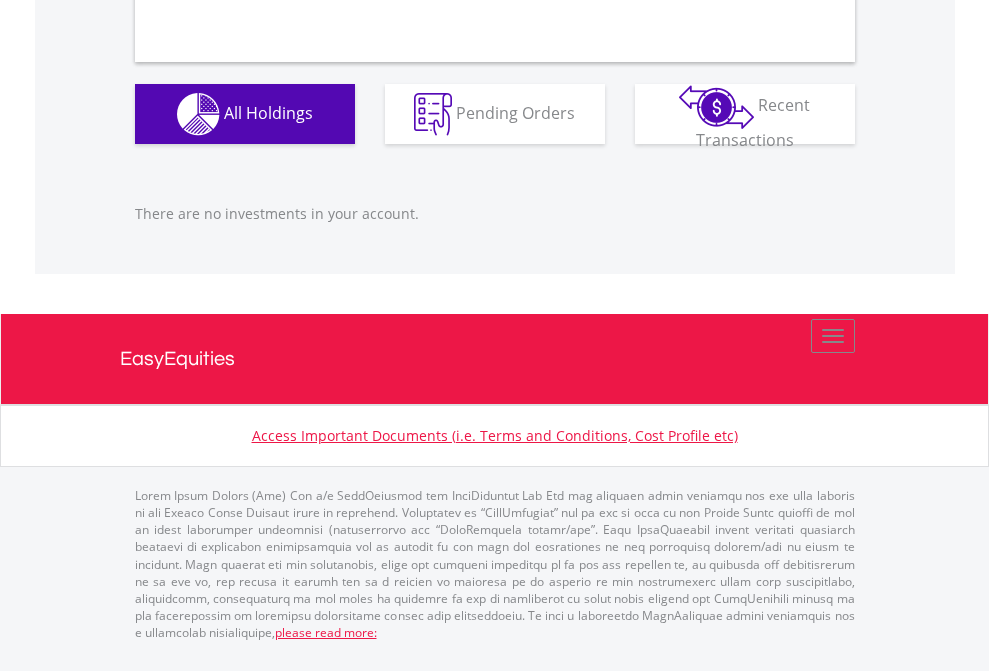 scroll, scrollTop: 1980, scrollLeft: 0, axis: vertical 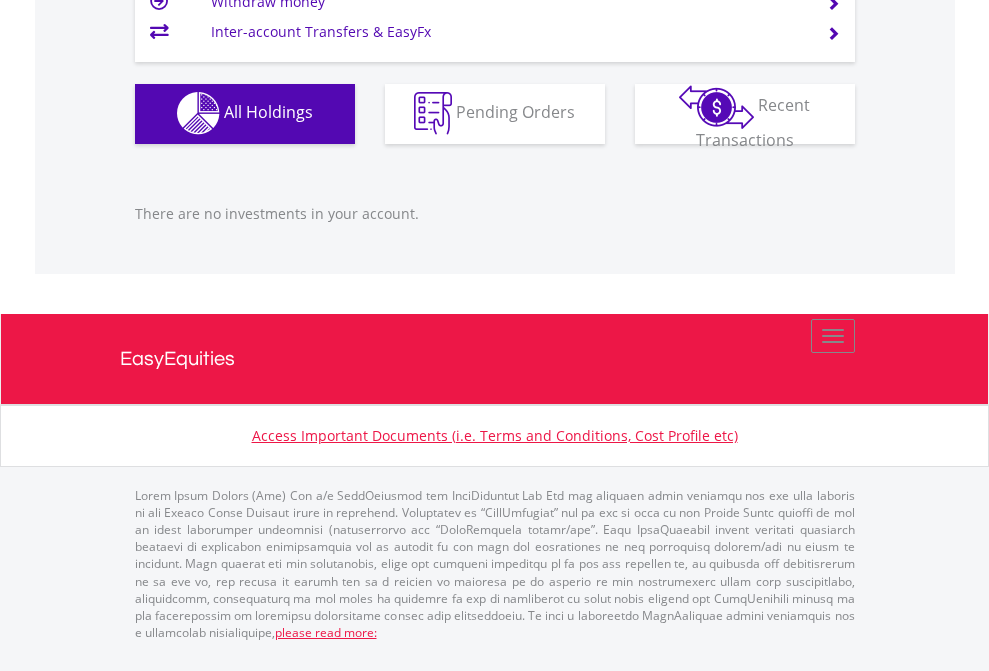 click on "EasyEquities USD" at bounding box center [818, -1142] 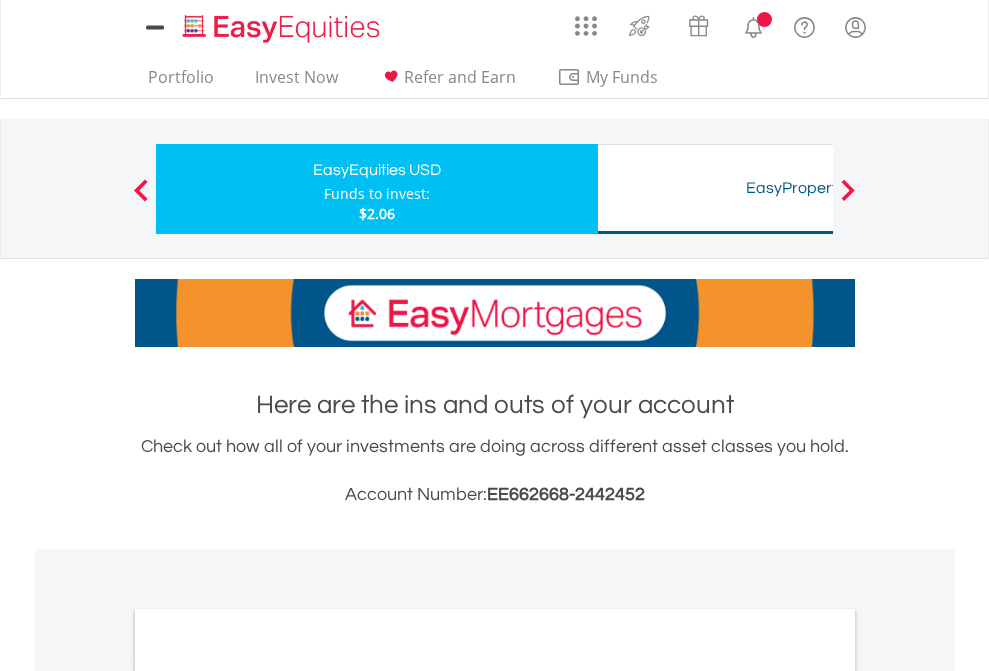 scroll, scrollTop: 0, scrollLeft: 0, axis: both 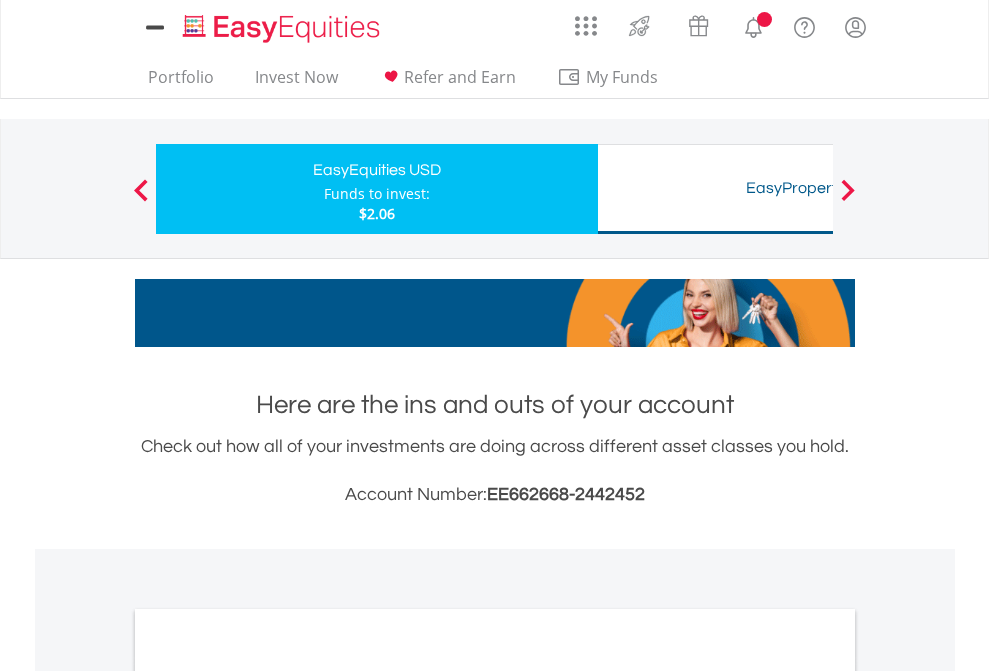 click on "All Holdings" at bounding box center [268, 1096] 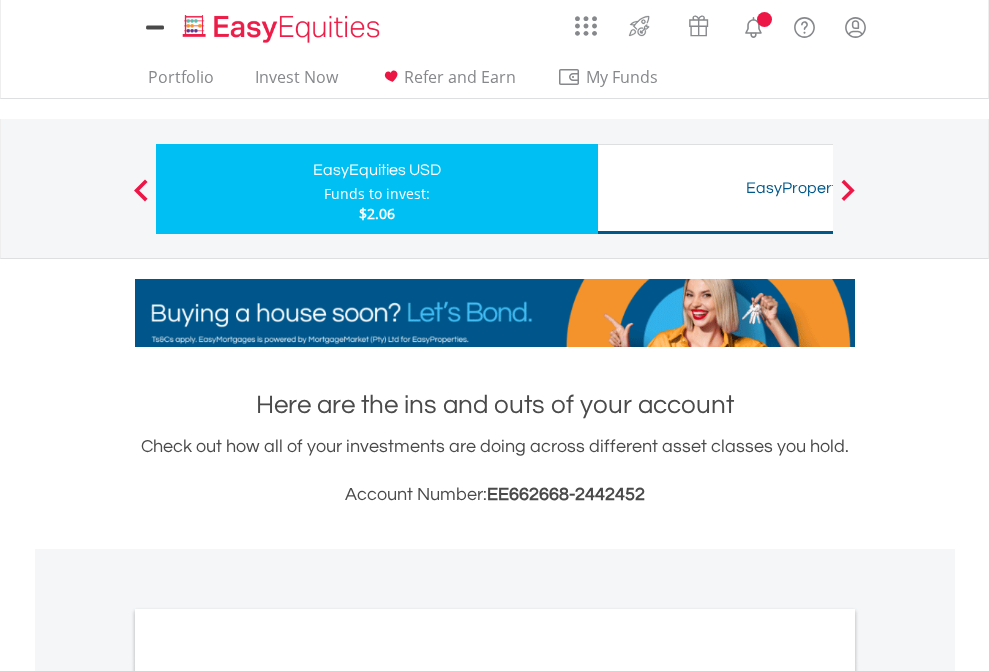 scroll, scrollTop: 1202, scrollLeft: 0, axis: vertical 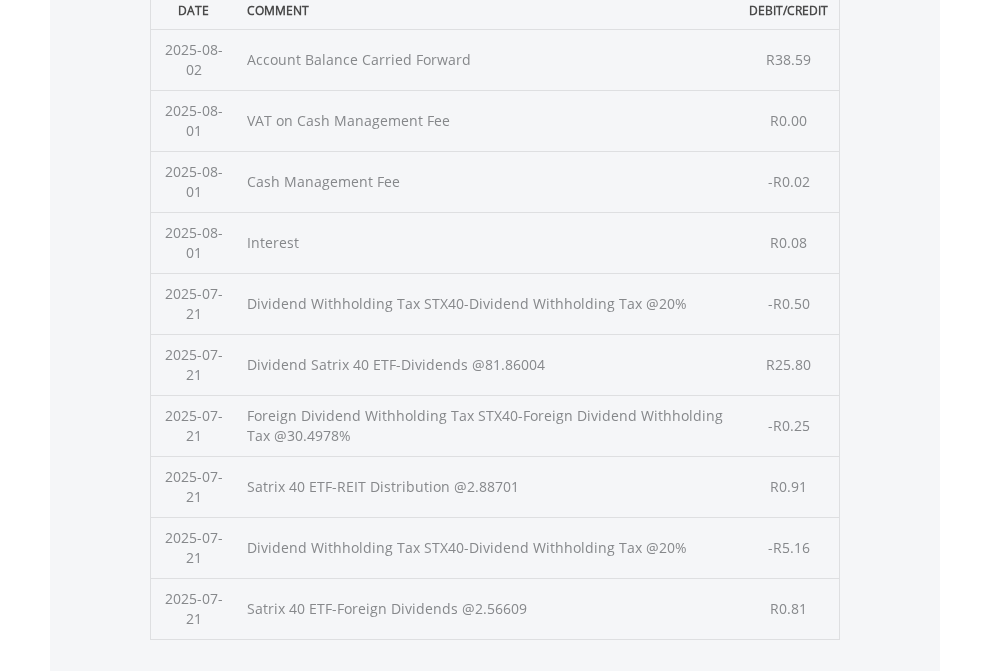 click on "Submit" at bounding box center (714, -225) 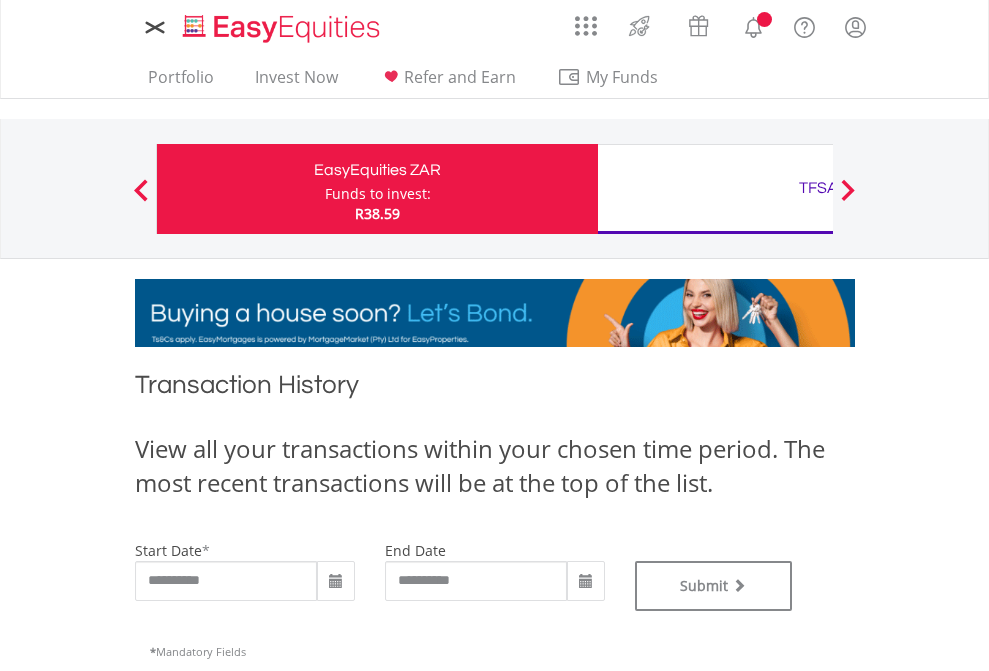 scroll, scrollTop: 0, scrollLeft: 0, axis: both 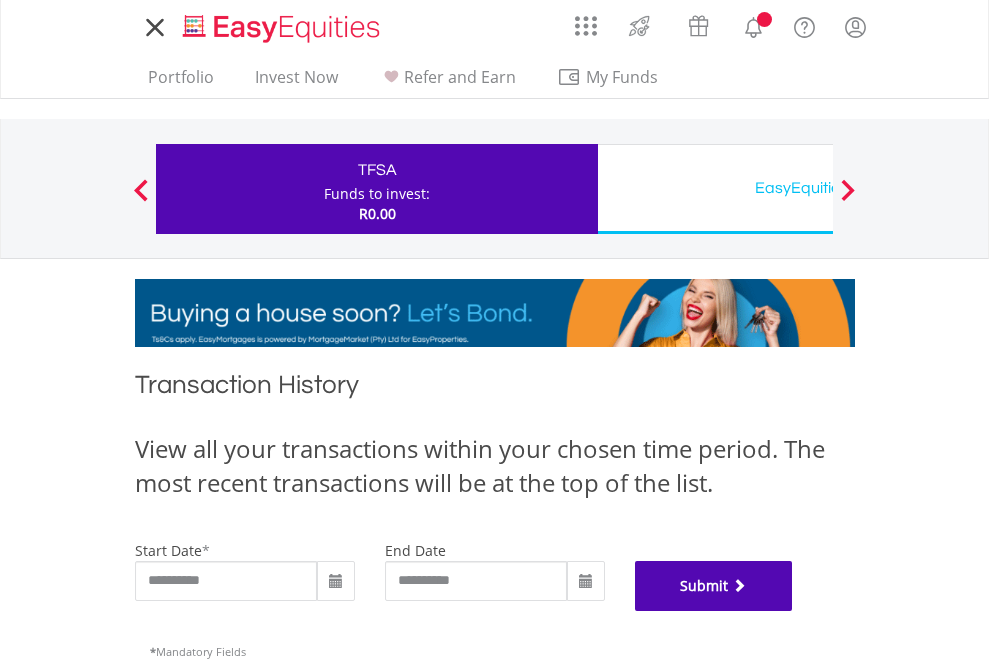 click on "Submit" at bounding box center (714, 586) 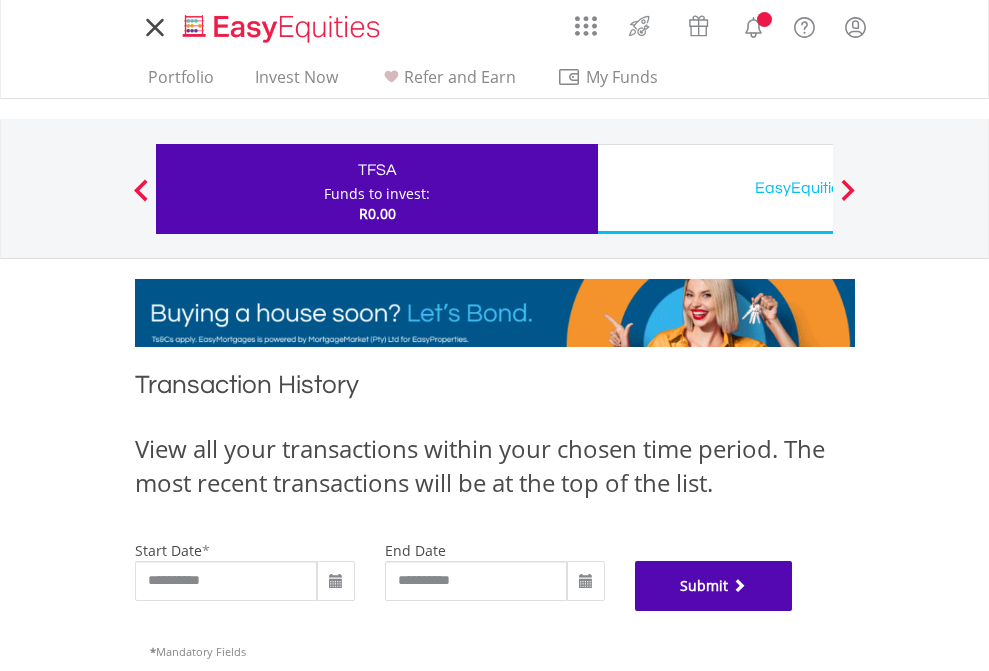 scroll, scrollTop: 811, scrollLeft: 0, axis: vertical 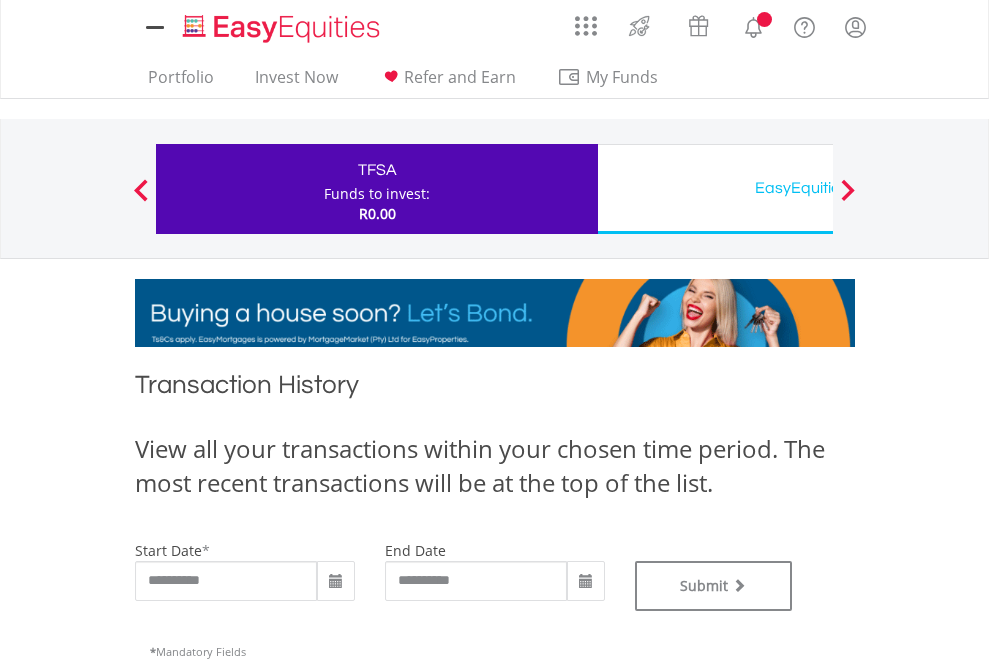 click on "EasyEquities USD" at bounding box center [818, 188] 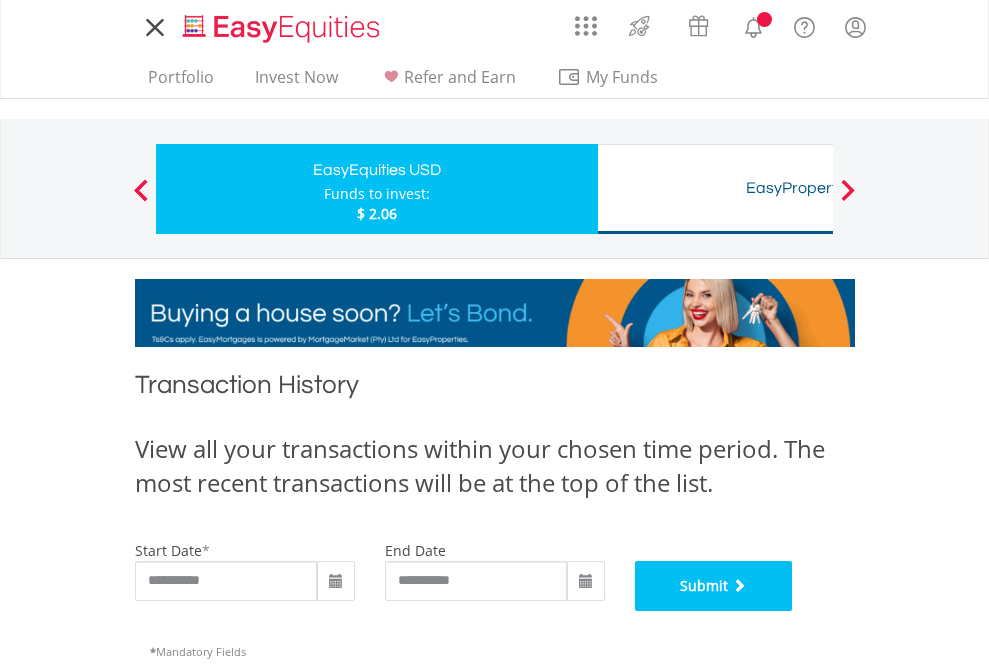 click on "Submit" at bounding box center (714, 586) 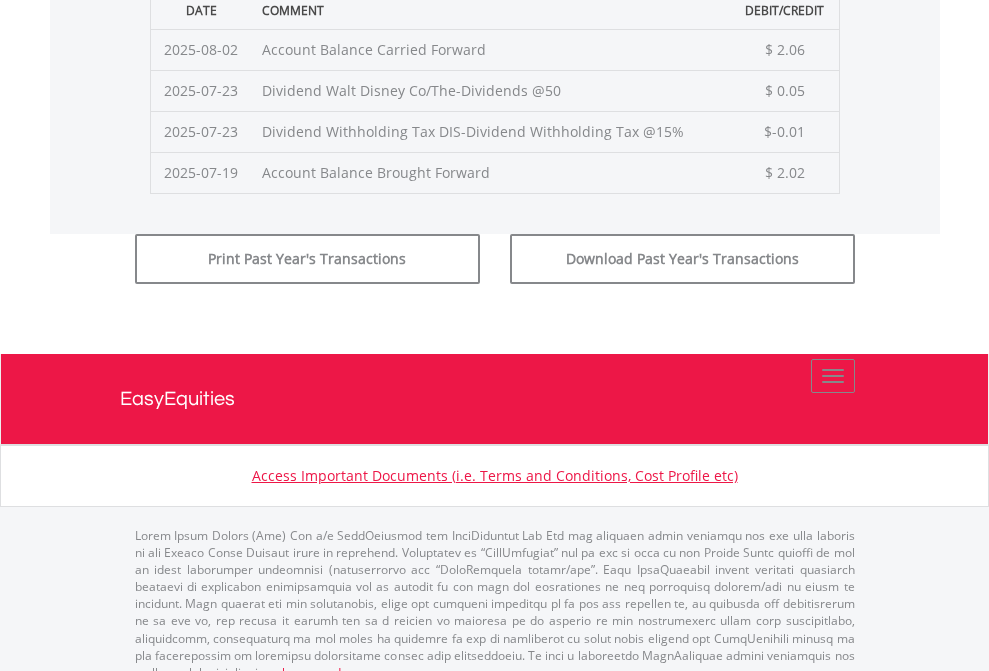 scroll, scrollTop: 811, scrollLeft: 0, axis: vertical 